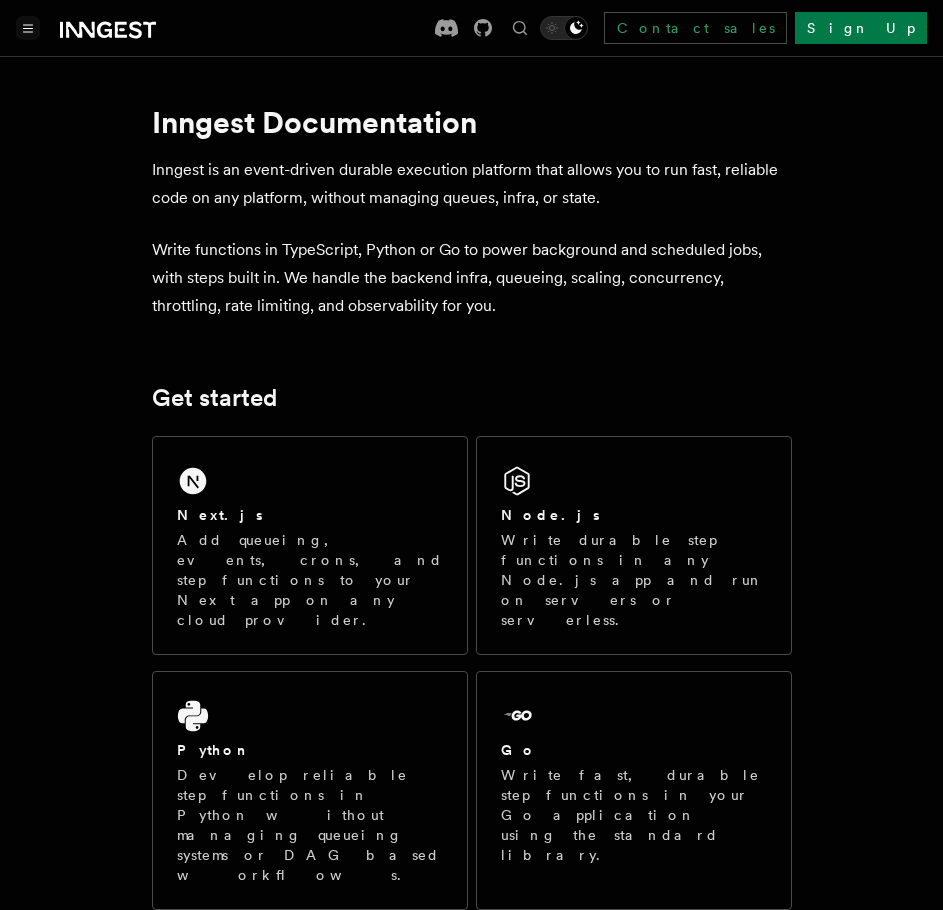 scroll, scrollTop: 0, scrollLeft: 0, axis: both 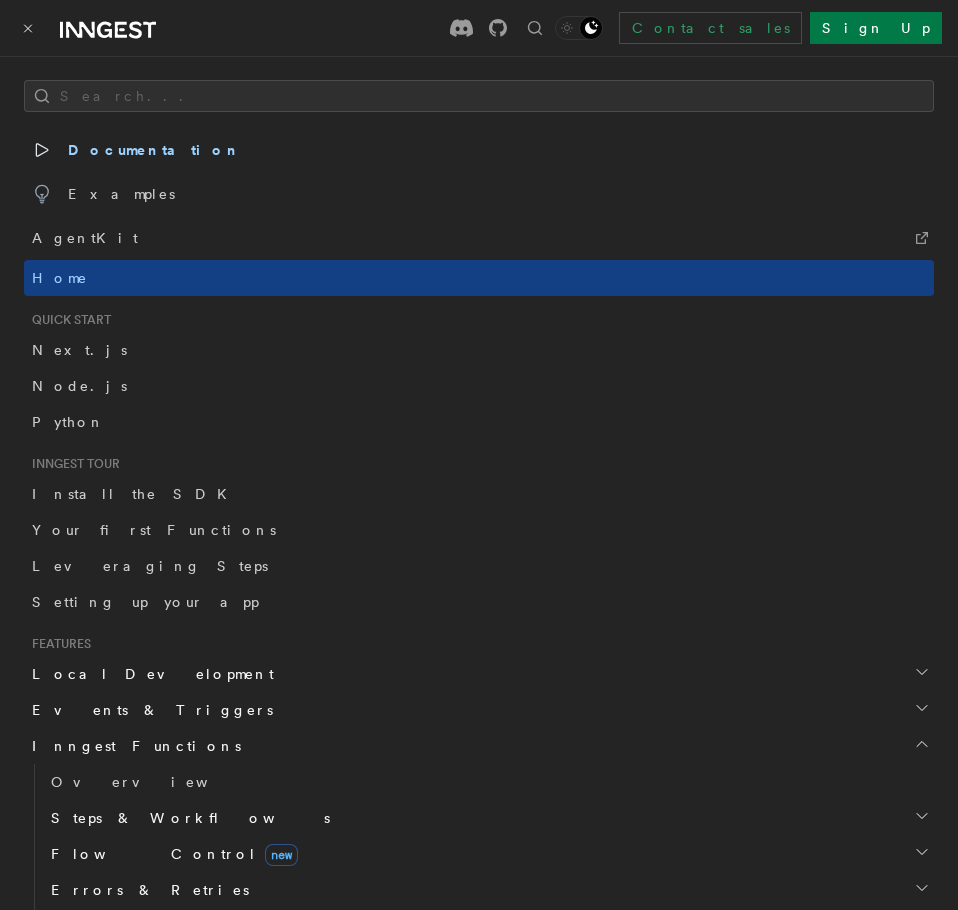 click on "Documentation" at bounding box center (136, 150) 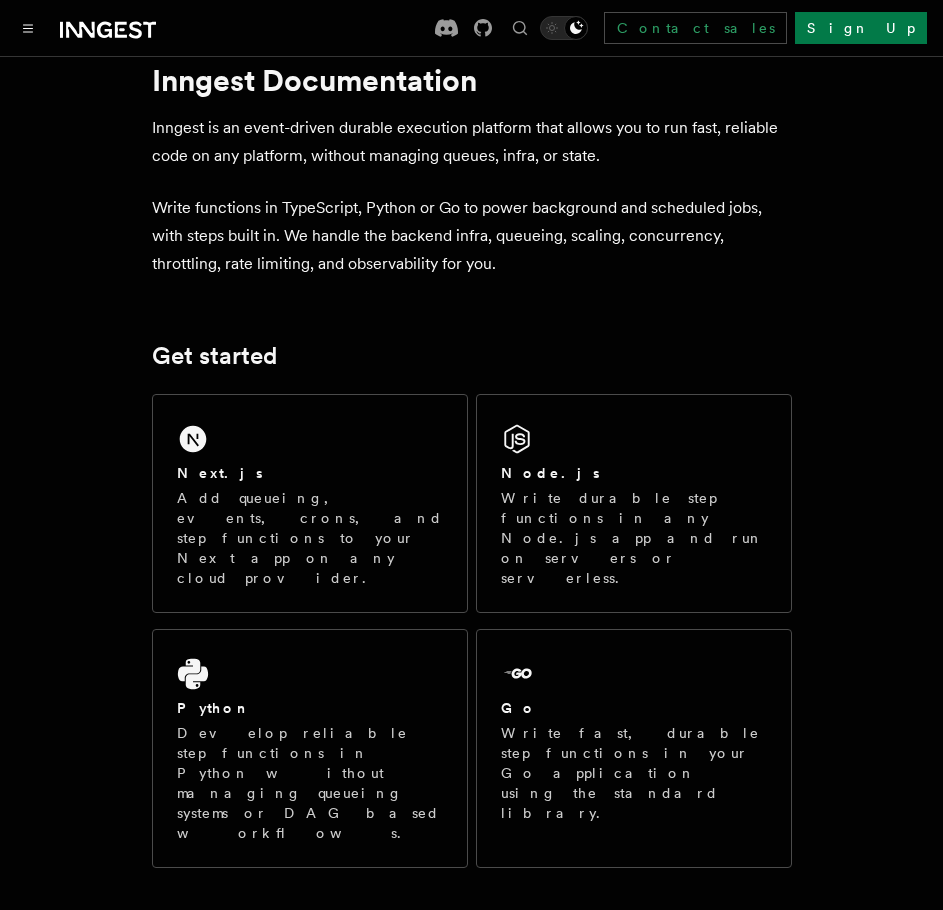 scroll, scrollTop: 0, scrollLeft: 0, axis: both 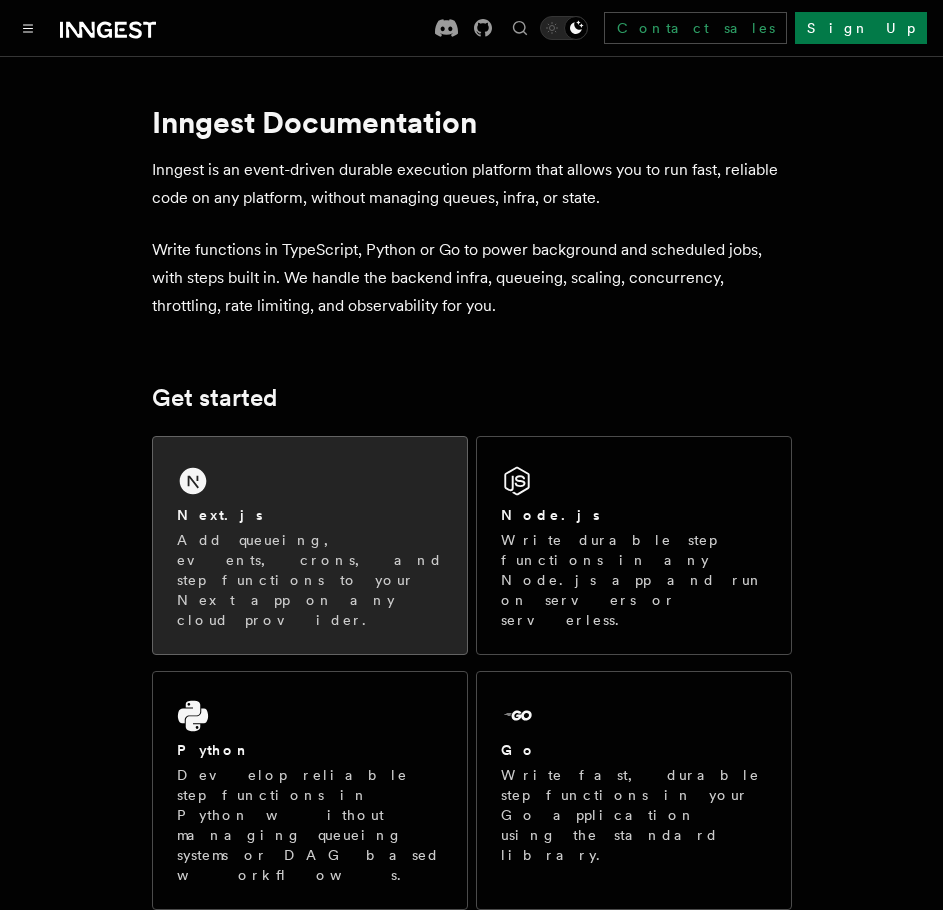 click on "Next.js Add queueing, events, crons, and step functions to your Next app on any cloud provider." at bounding box center [310, 545] 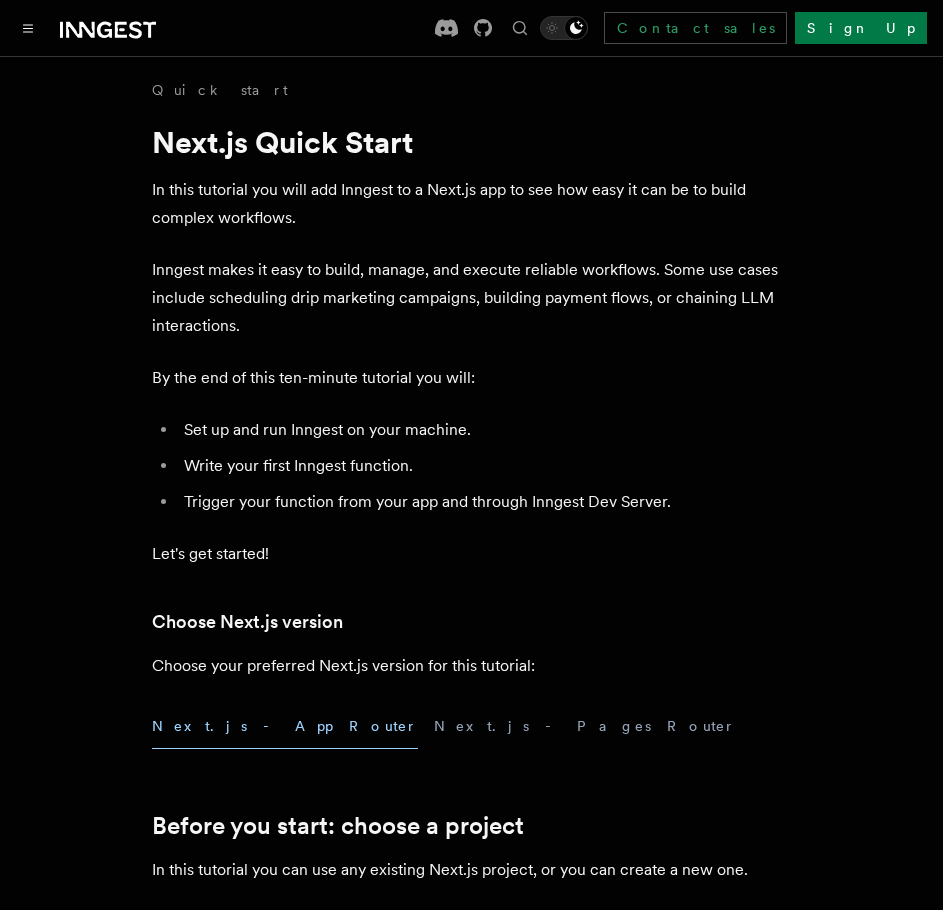 scroll, scrollTop: 600, scrollLeft: 0, axis: vertical 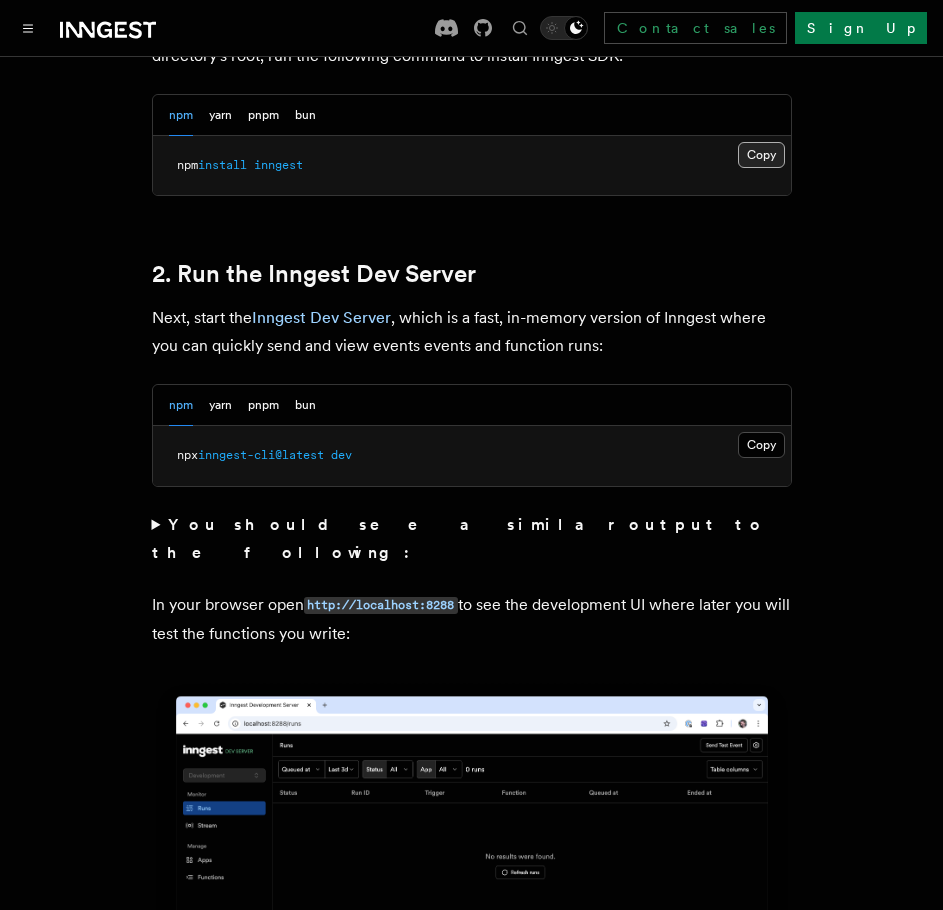 click on "Copy Copied" at bounding box center [761, 155] 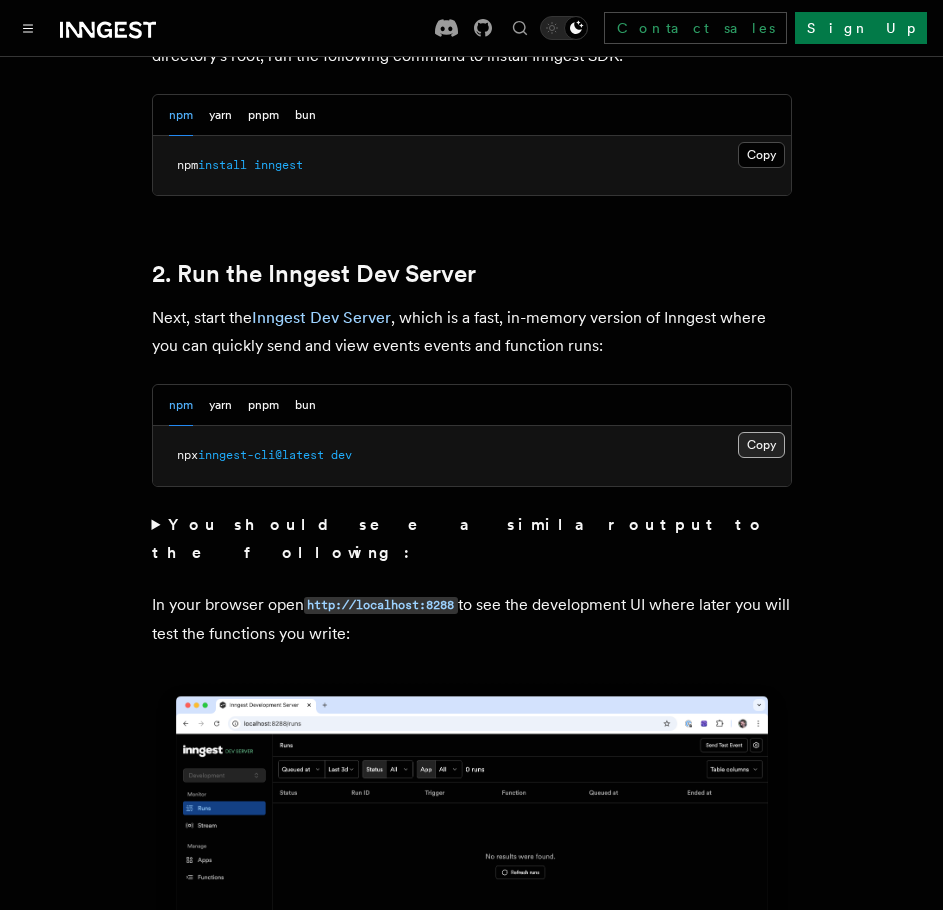 click on "Copy Copied" at bounding box center (761, 445) 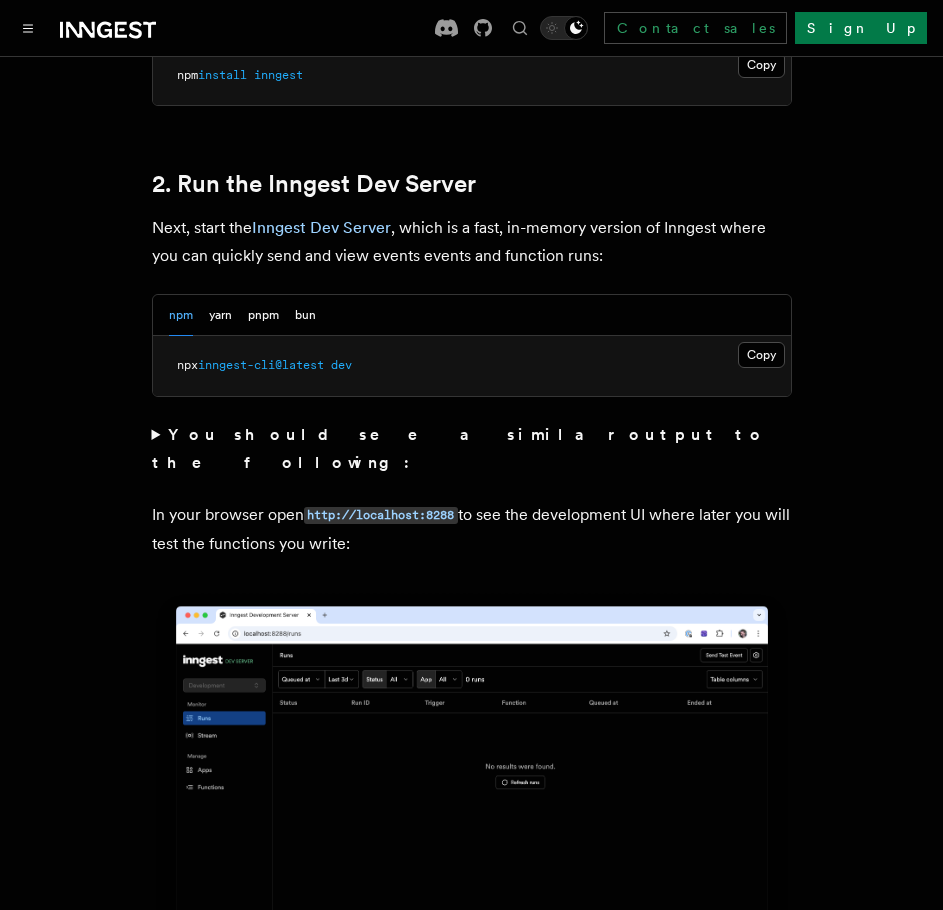 scroll, scrollTop: 1400, scrollLeft: 0, axis: vertical 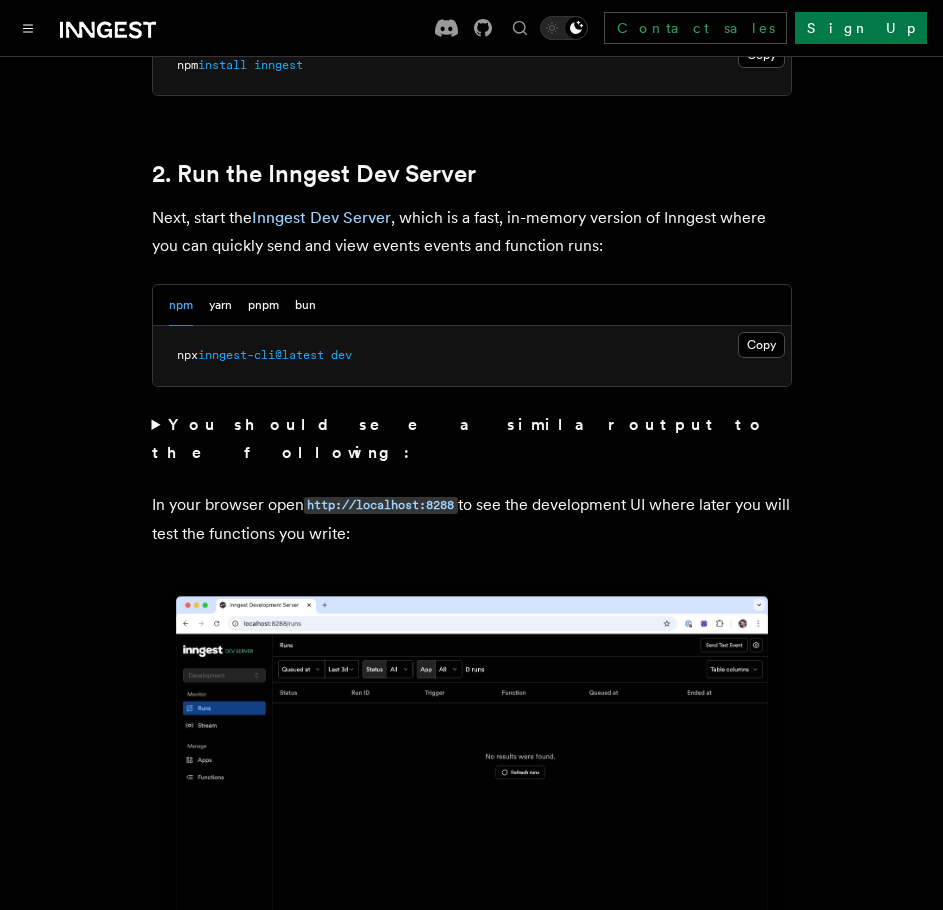 drag, startPoint x: 261, startPoint y: 374, endPoint x: 272, endPoint y: 381, distance: 13.038404 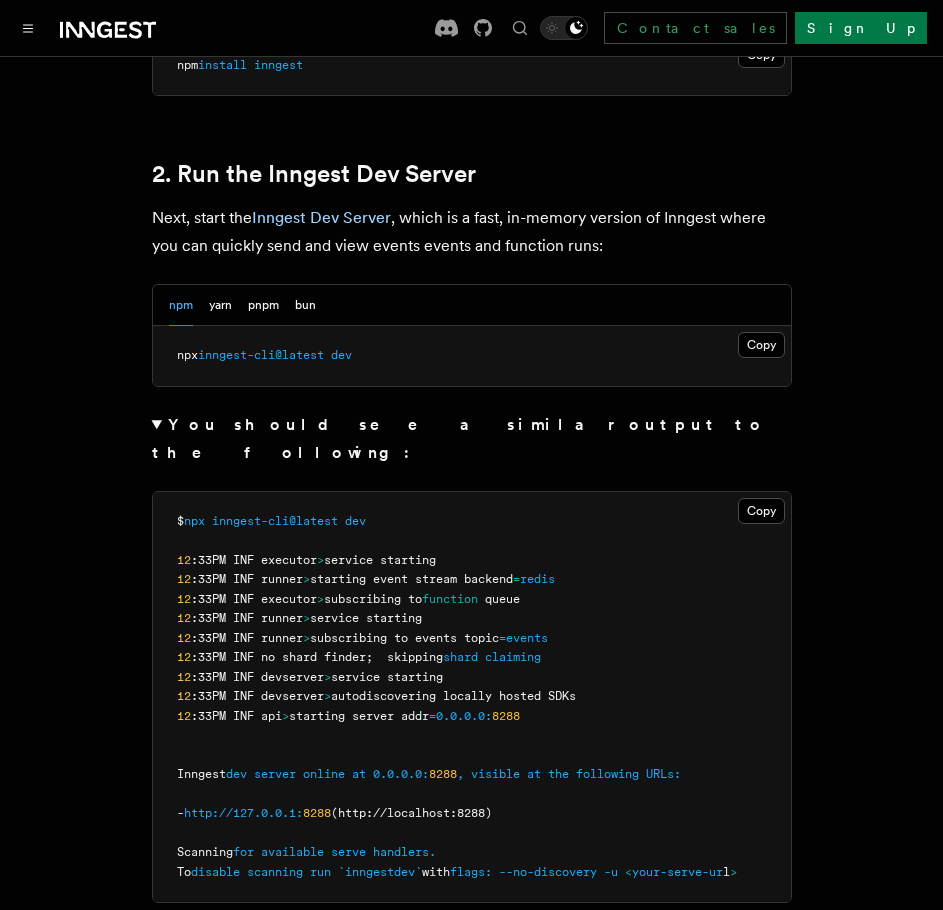 click on "You should see a similar output to the following:" at bounding box center (472, 439) 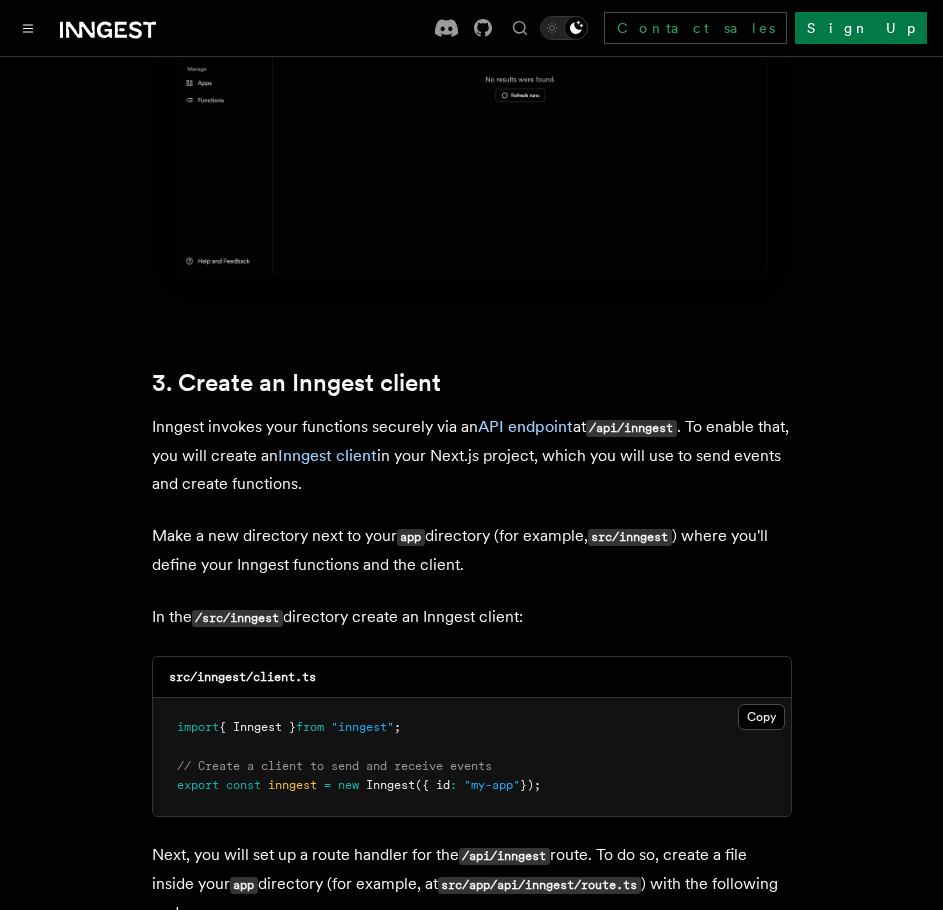 scroll, scrollTop: 2100, scrollLeft: 0, axis: vertical 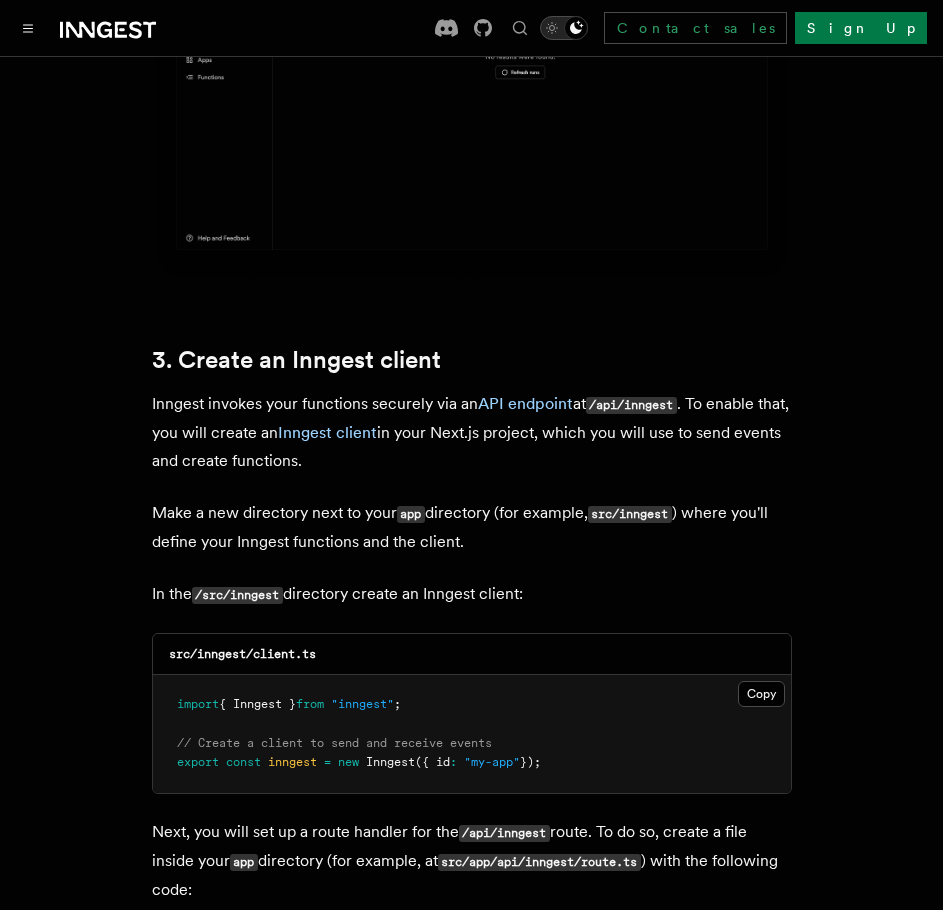click at bounding box center [576, 28] 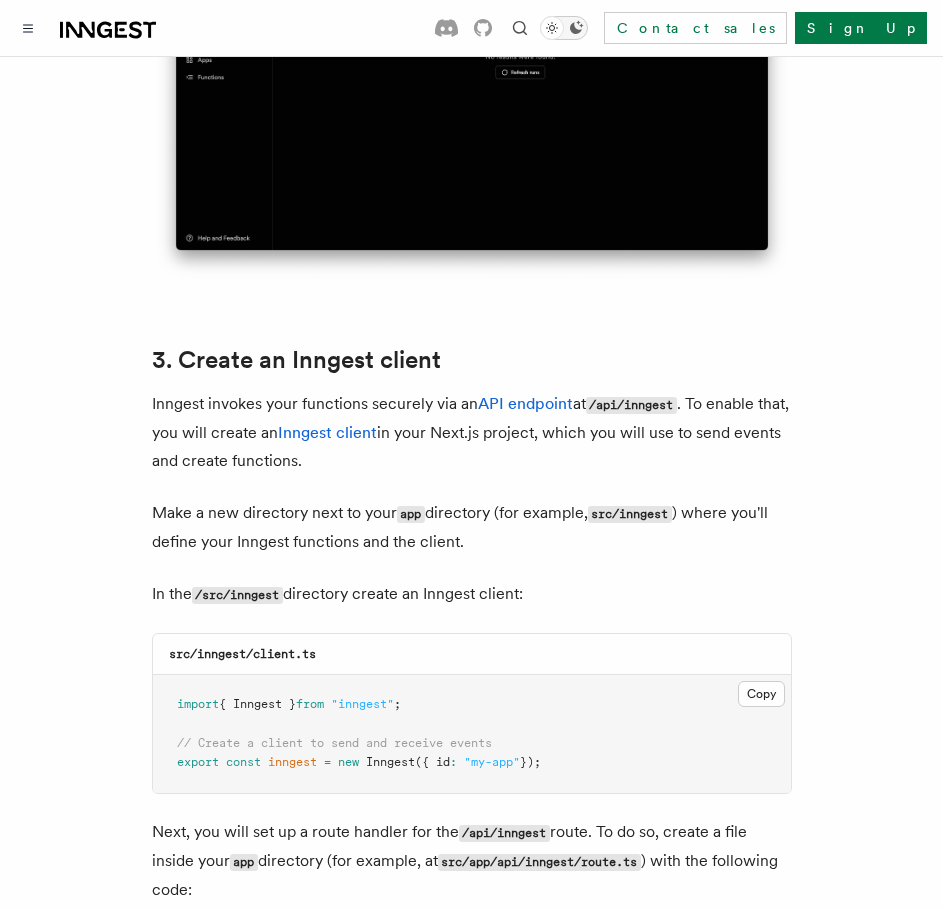 click at bounding box center [552, 28] 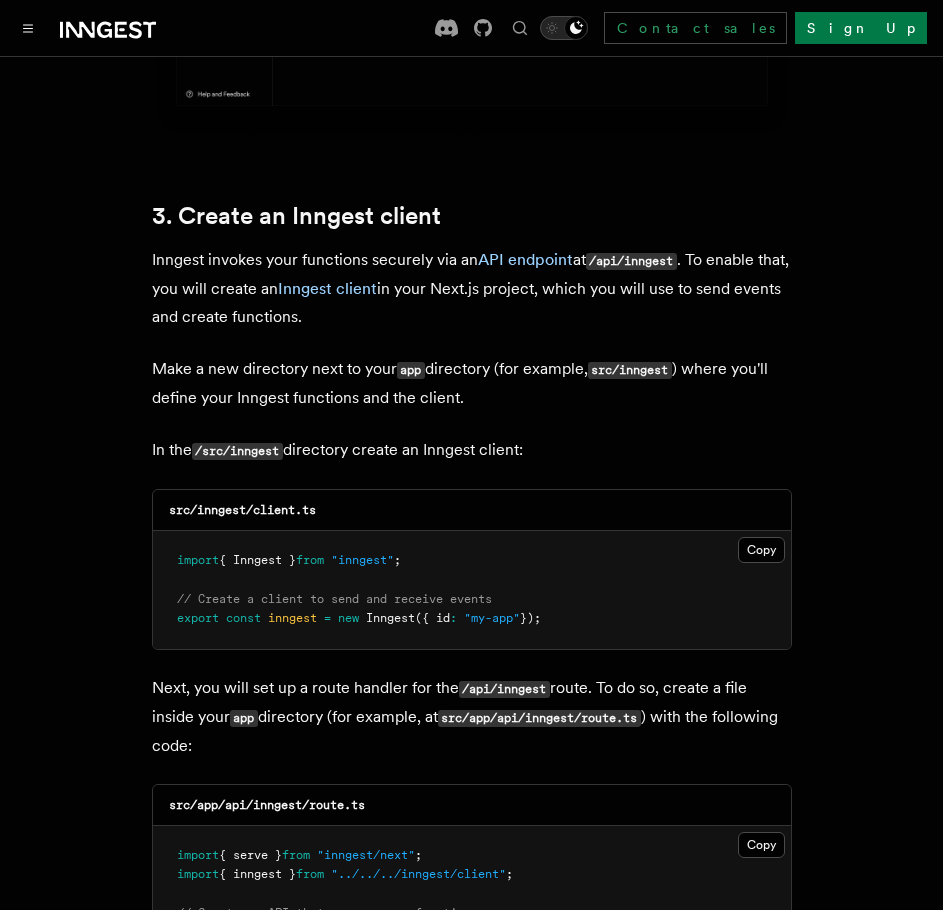 scroll, scrollTop: 2500, scrollLeft: 0, axis: vertical 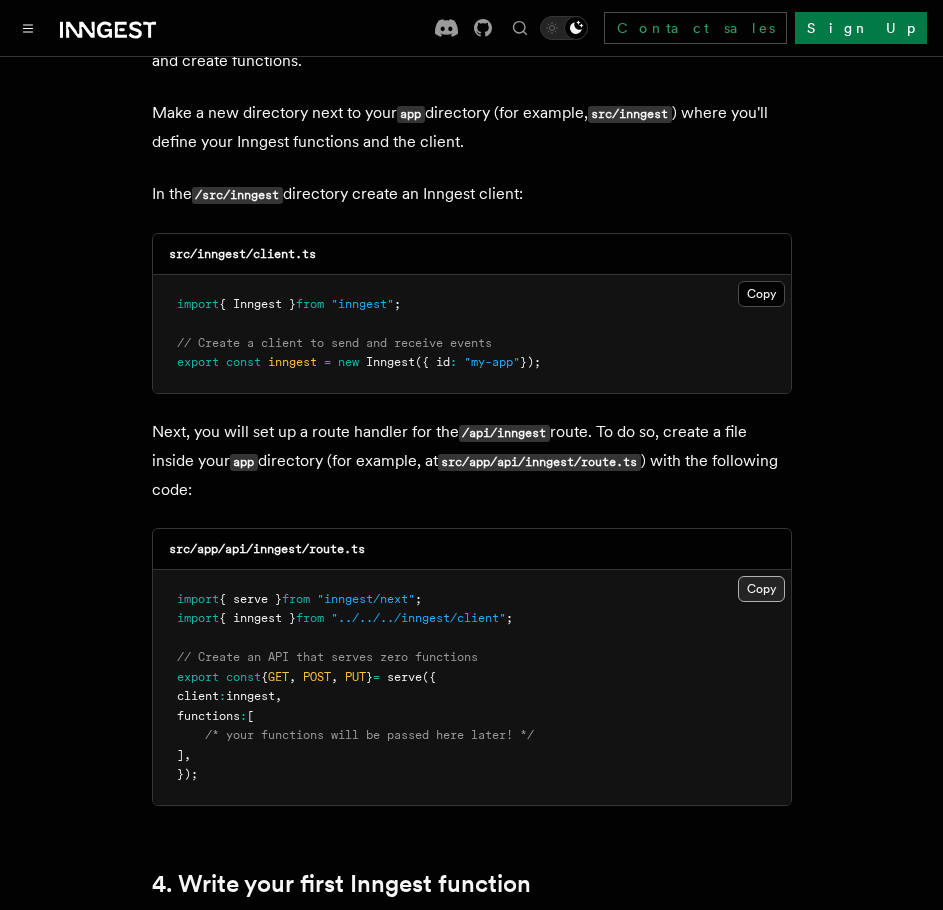 click on "Copy Copied" at bounding box center [761, 589] 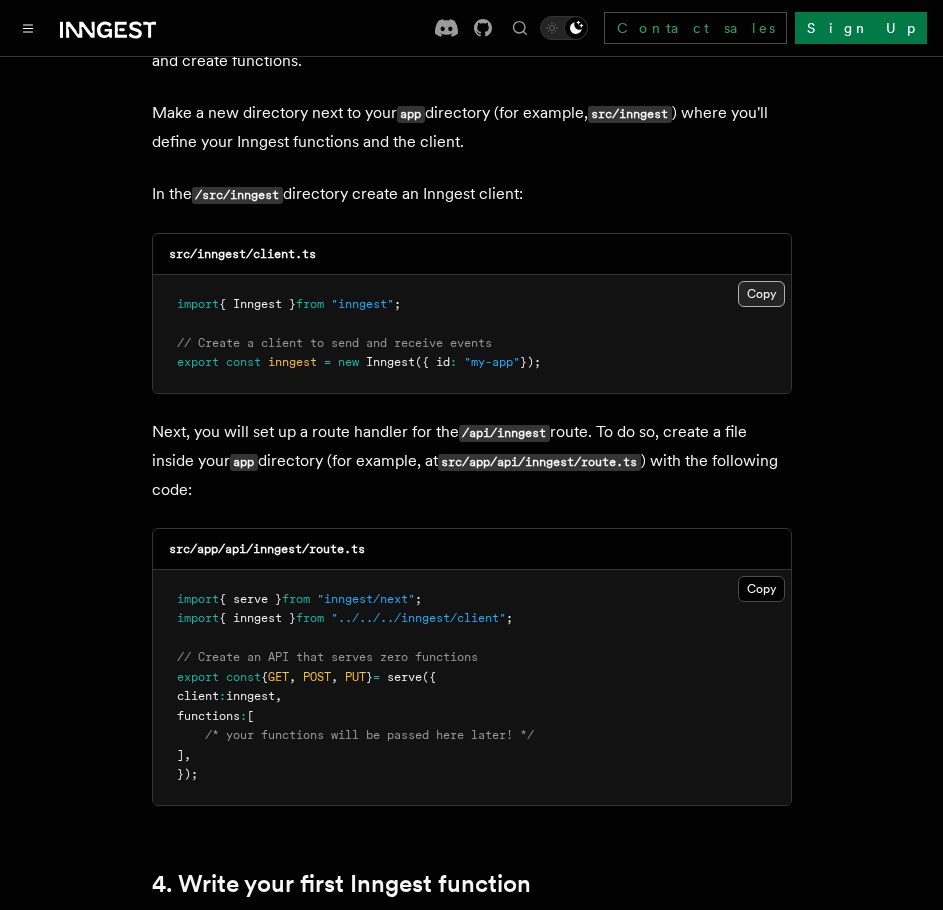 click on "Copy Copied" at bounding box center [761, 294] 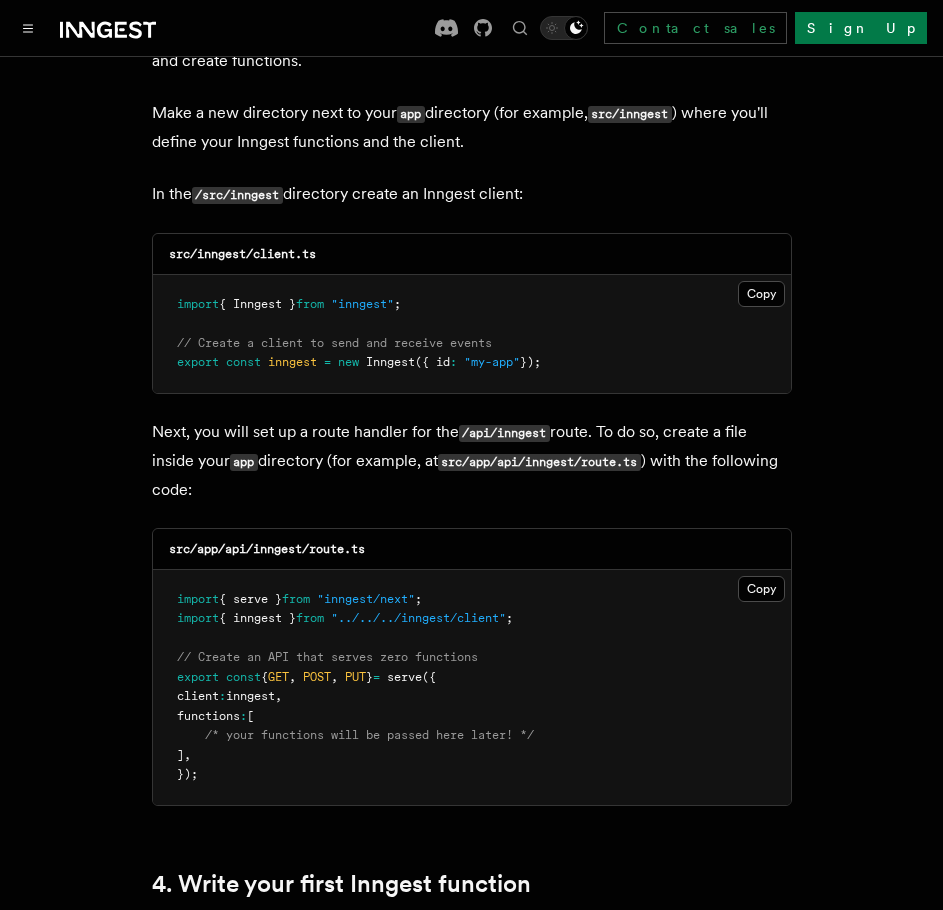 click on "import  { Inngest }  from   "inngest" ;
// Create a client to send and receive events
export   const   inngest   =   new   Inngest ({ id :   "my-app"  });" at bounding box center [472, 334] 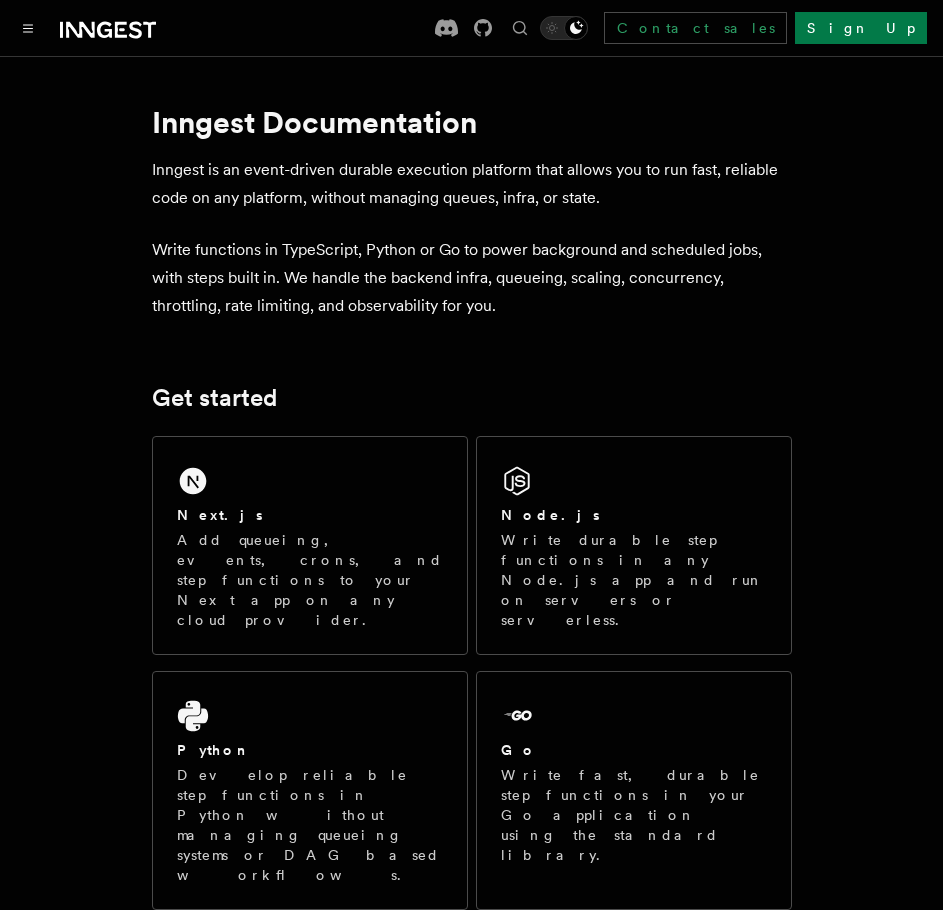 scroll, scrollTop: 290, scrollLeft: 0, axis: vertical 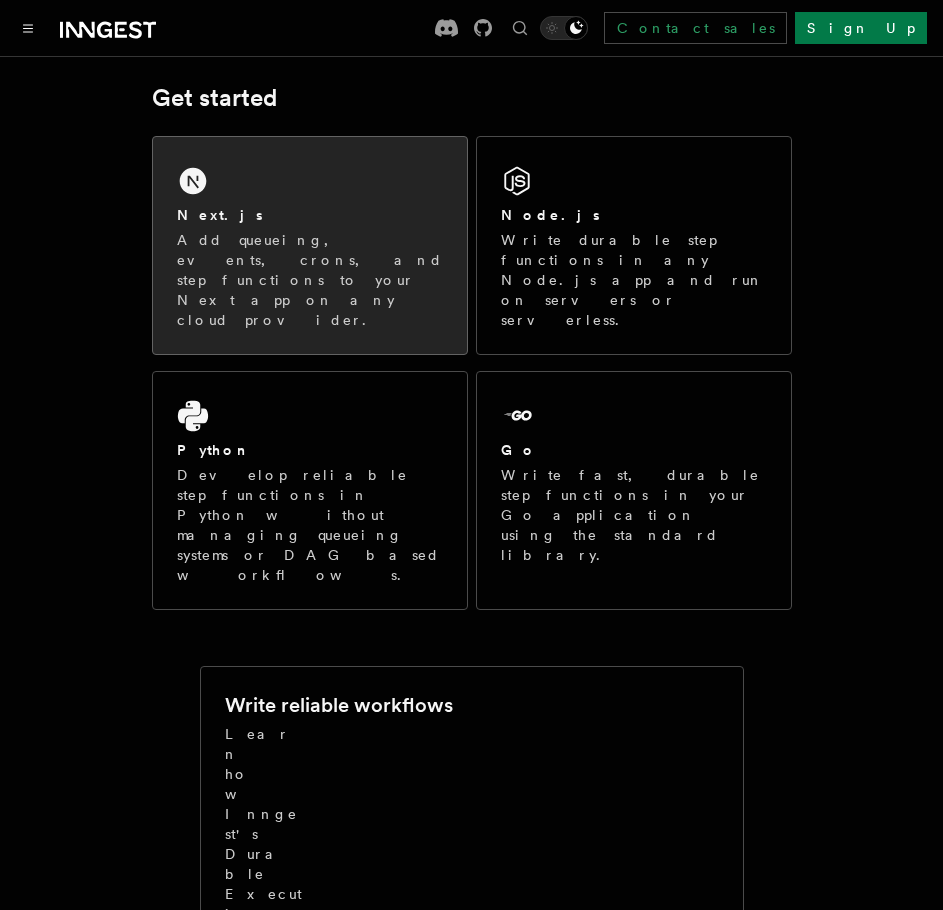 click on "Next.js Add queueing, events, crons, and step functions to your Next app on any cloud provider." at bounding box center [310, 245] 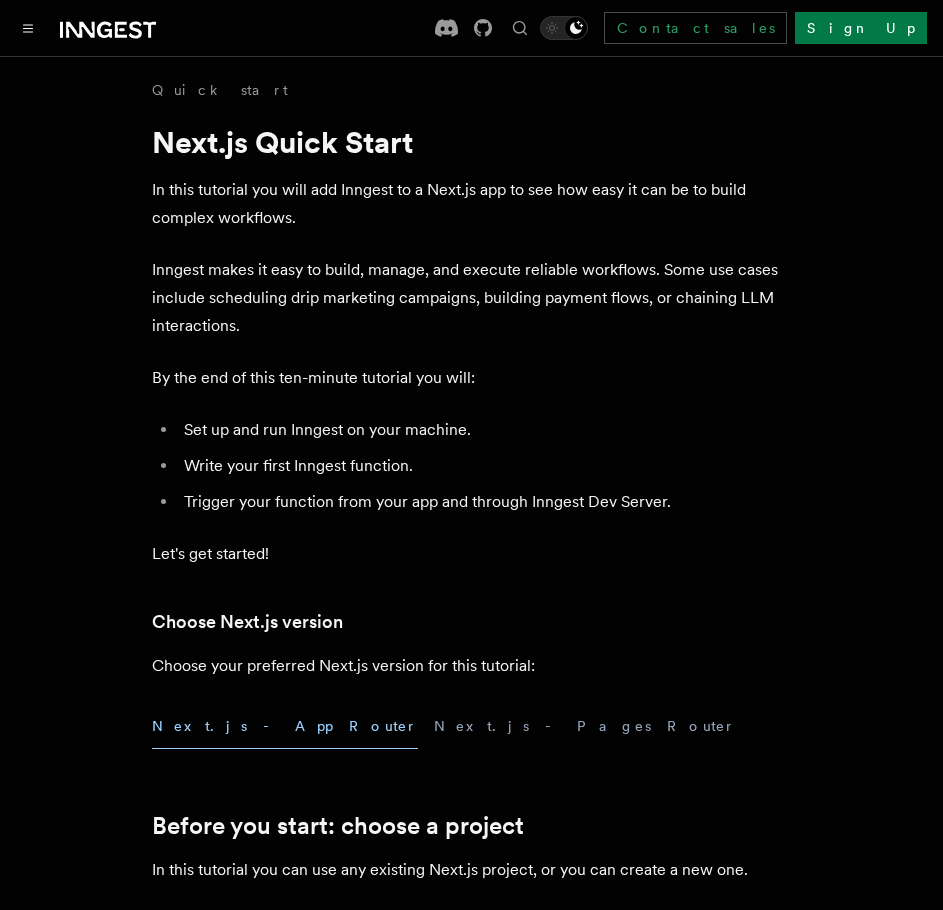 scroll, scrollTop: 1600, scrollLeft: 0, axis: vertical 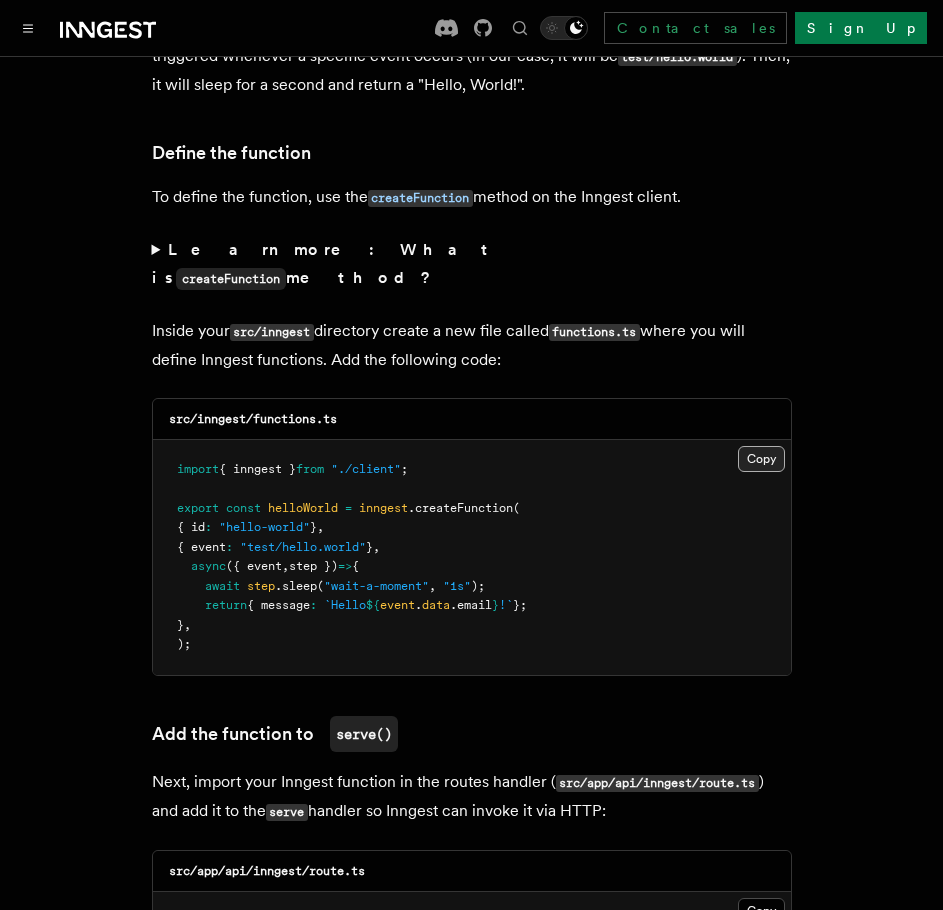 click on "Copy Copied" at bounding box center [761, 459] 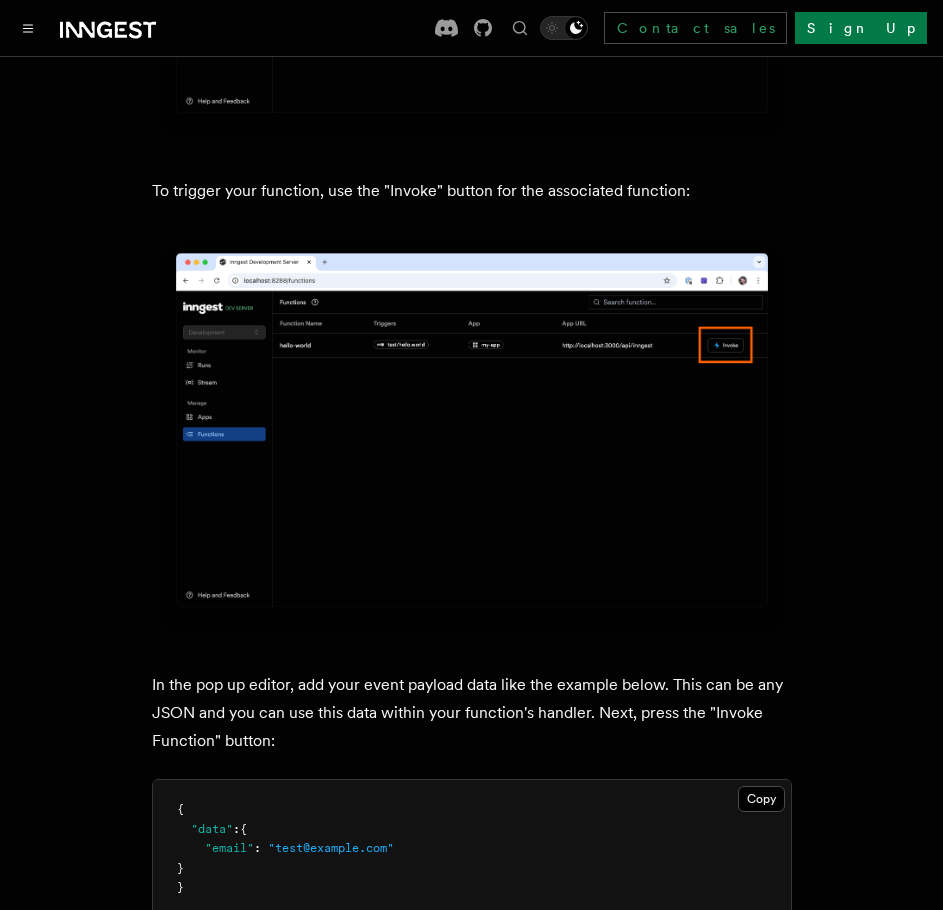 scroll, scrollTop: 5400, scrollLeft: 0, axis: vertical 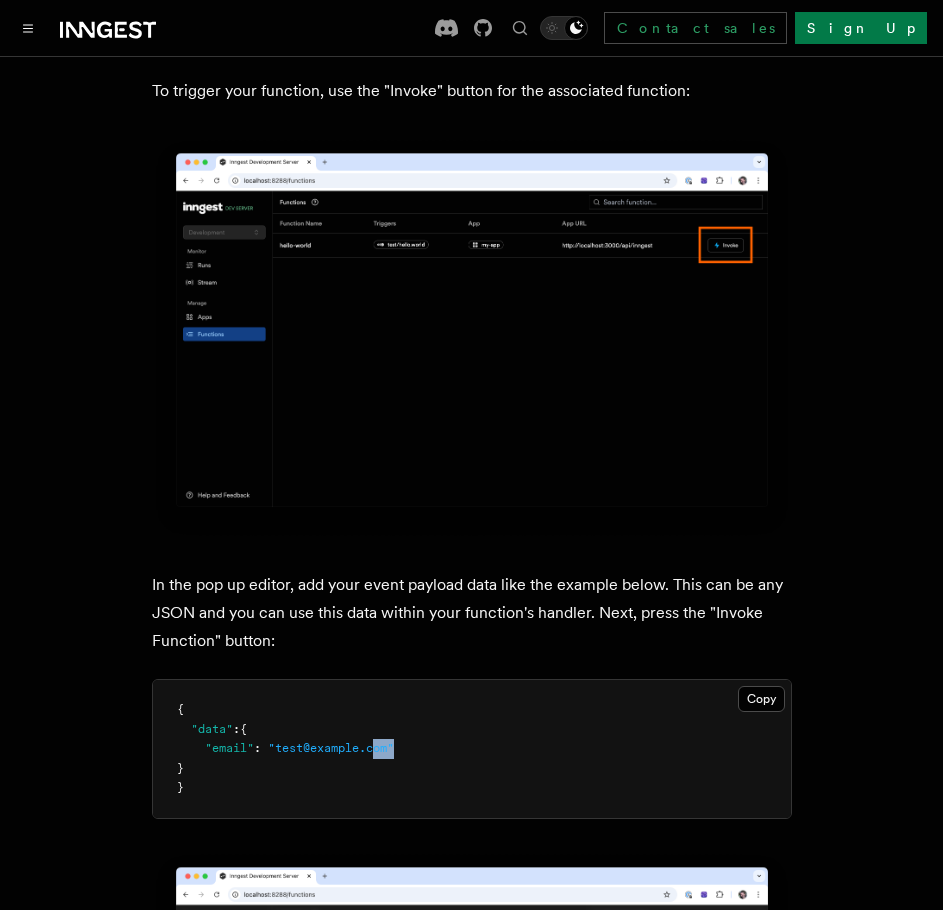 drag, startPoint x: 399, startPoint y: 664, endPoint x: 381, endPoint y: 664, distance: 18 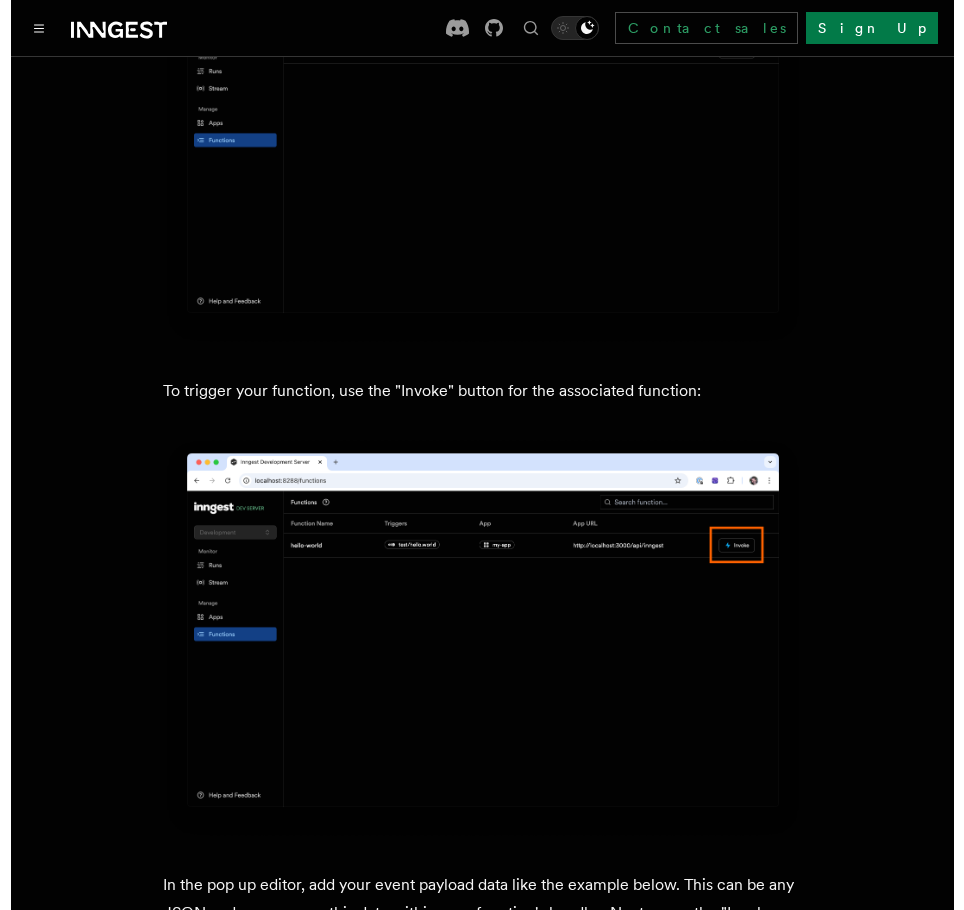 scroll, scrollTop: 5800, scrollLeft: 0, axis: vertical 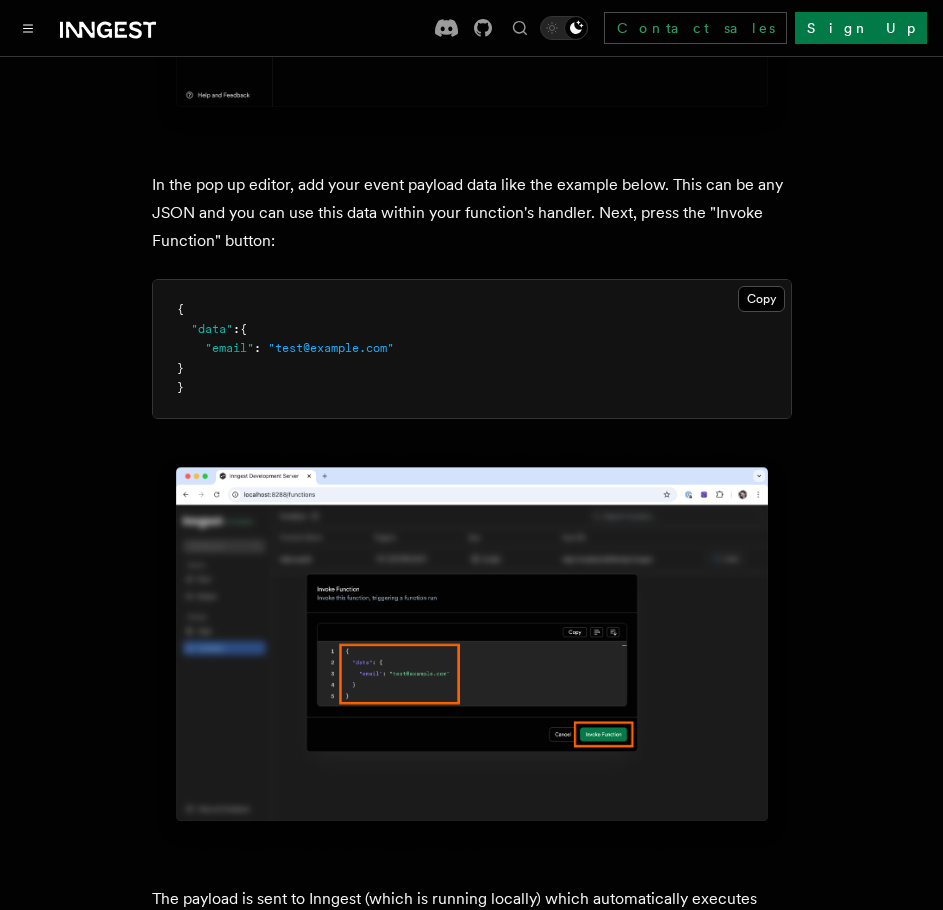 click on ""test@example.com"" at bounding box center (331, 348) 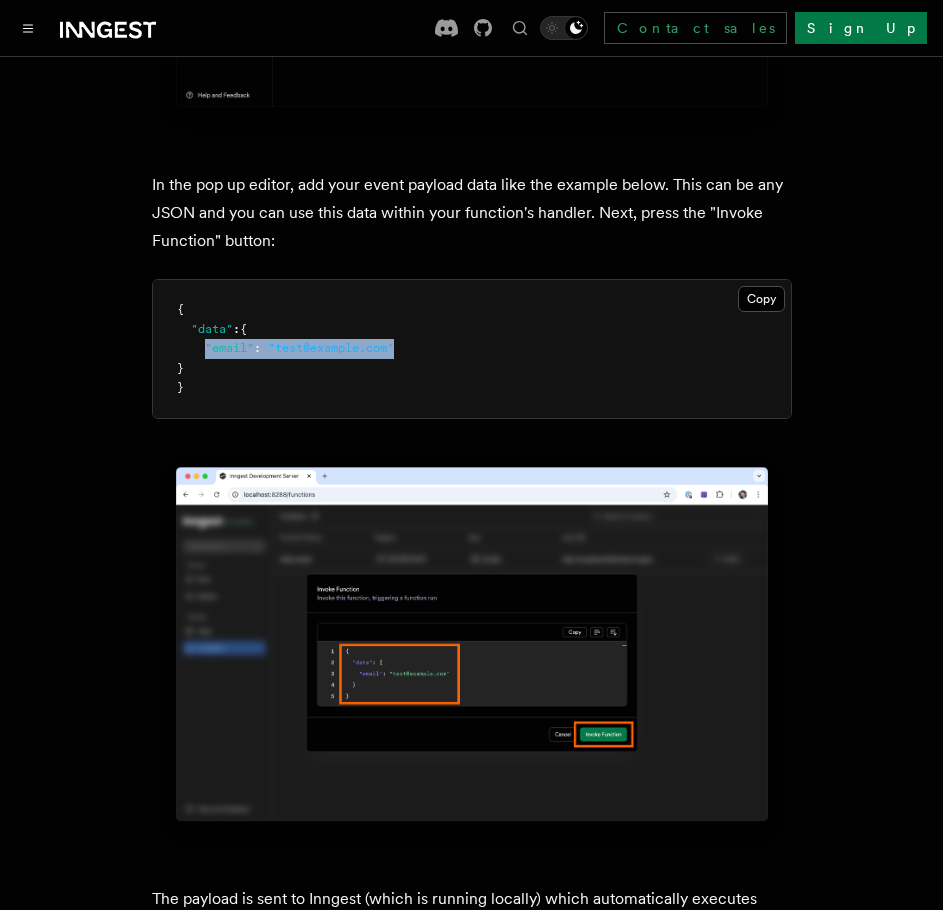 drag, startPoint x: 407, startPoint y: 261, endPoint x: 203, endPoint y: 261, distance: 204 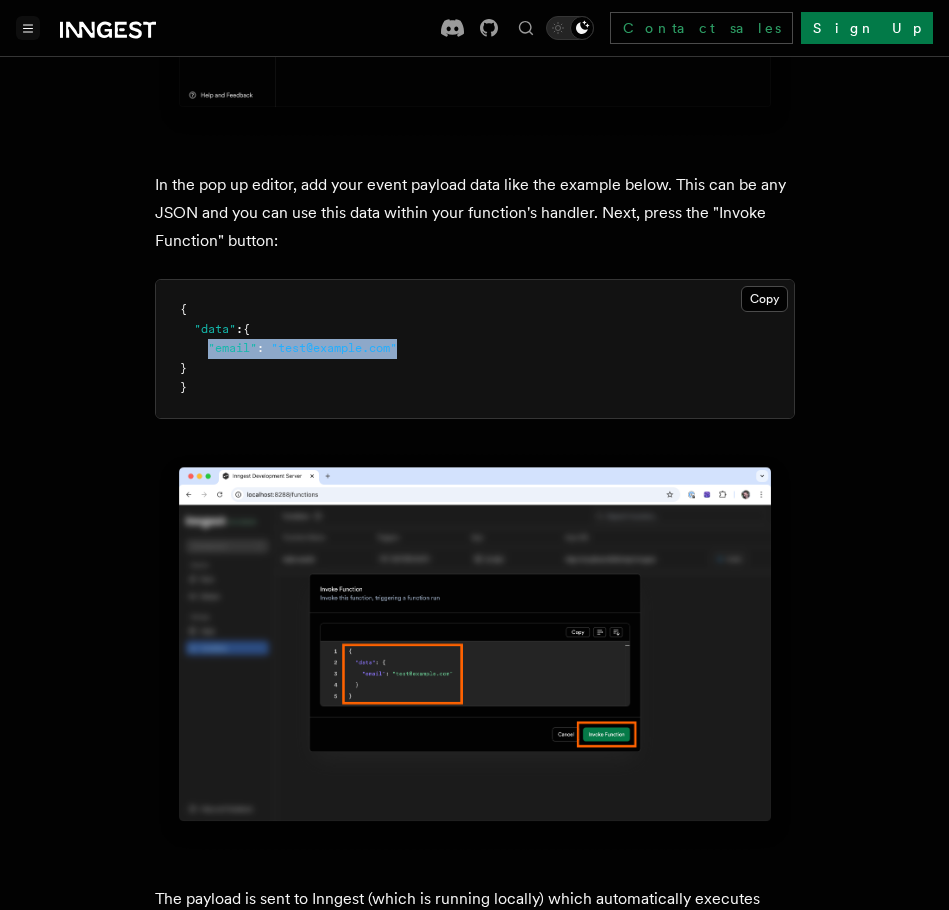 click 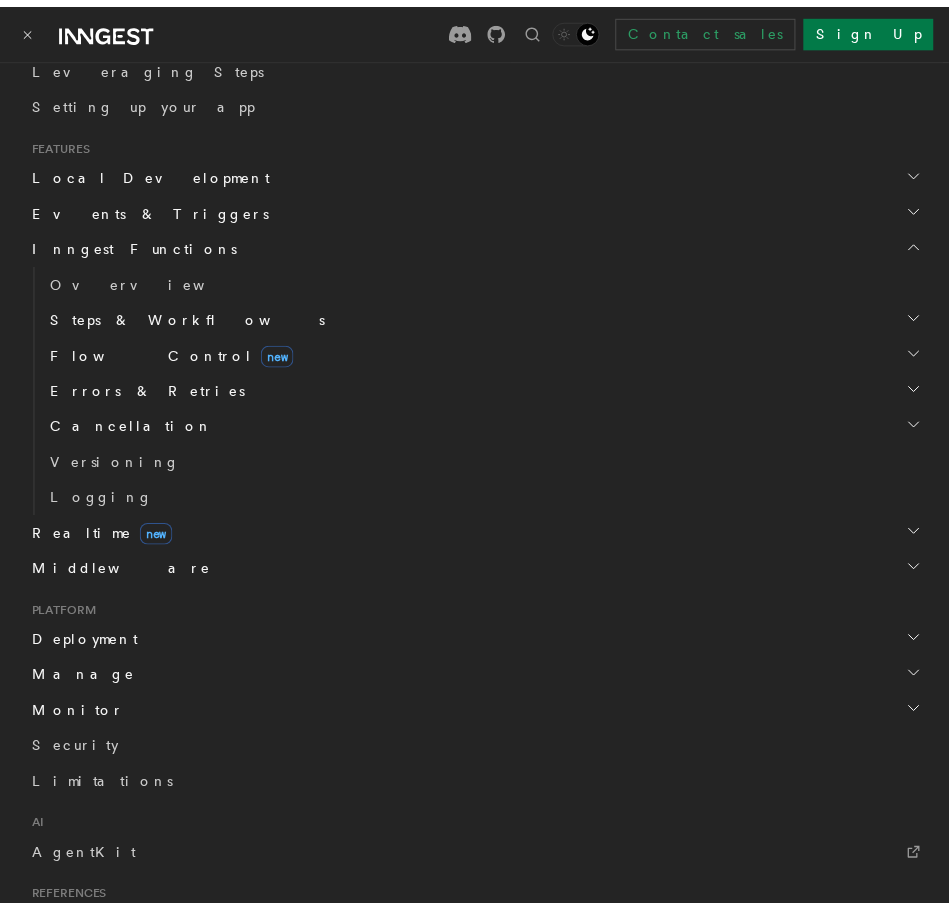 scroll, scrollTop: 0, scrollLeft: 0, axis: both 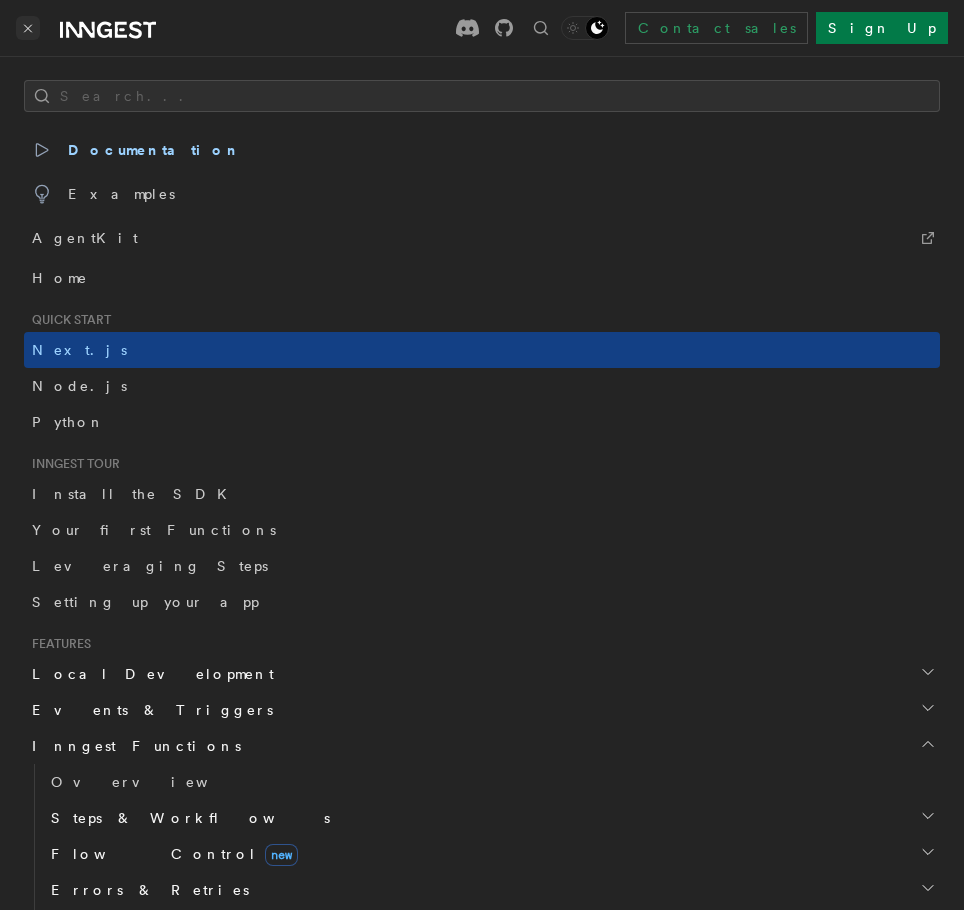 click at bounding box center [28, 28] 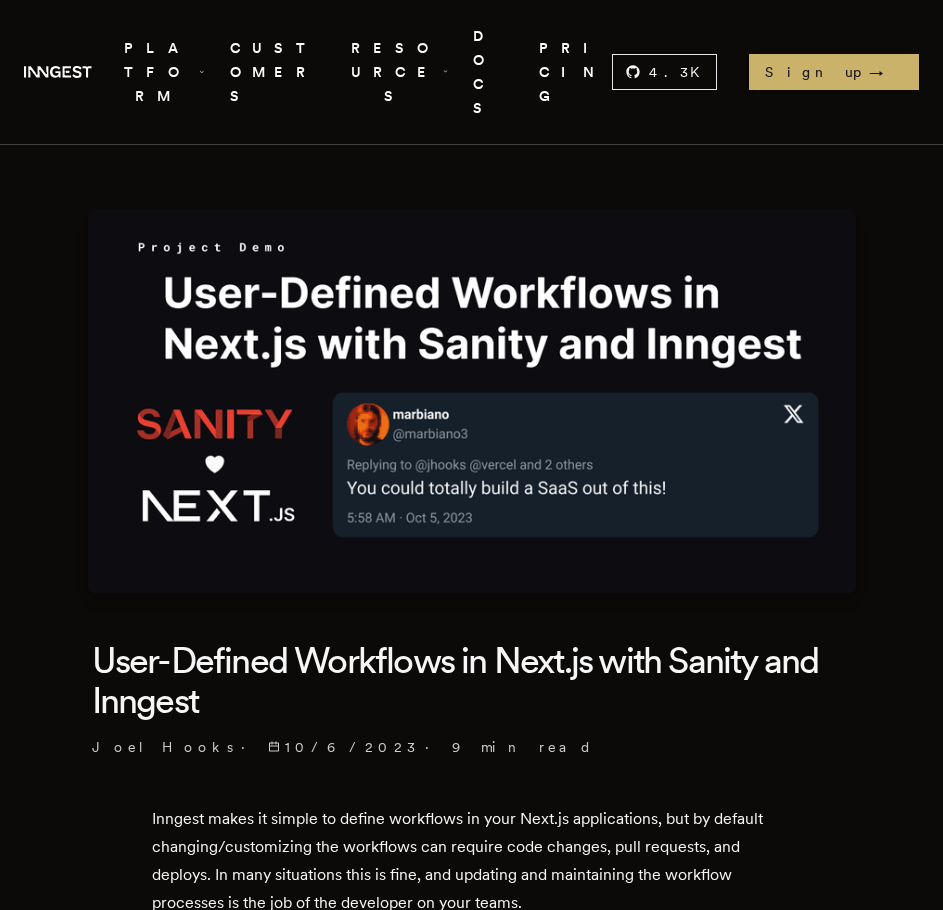 scroll, scrollTop: 0, scrollLeft: 0, axis: both 